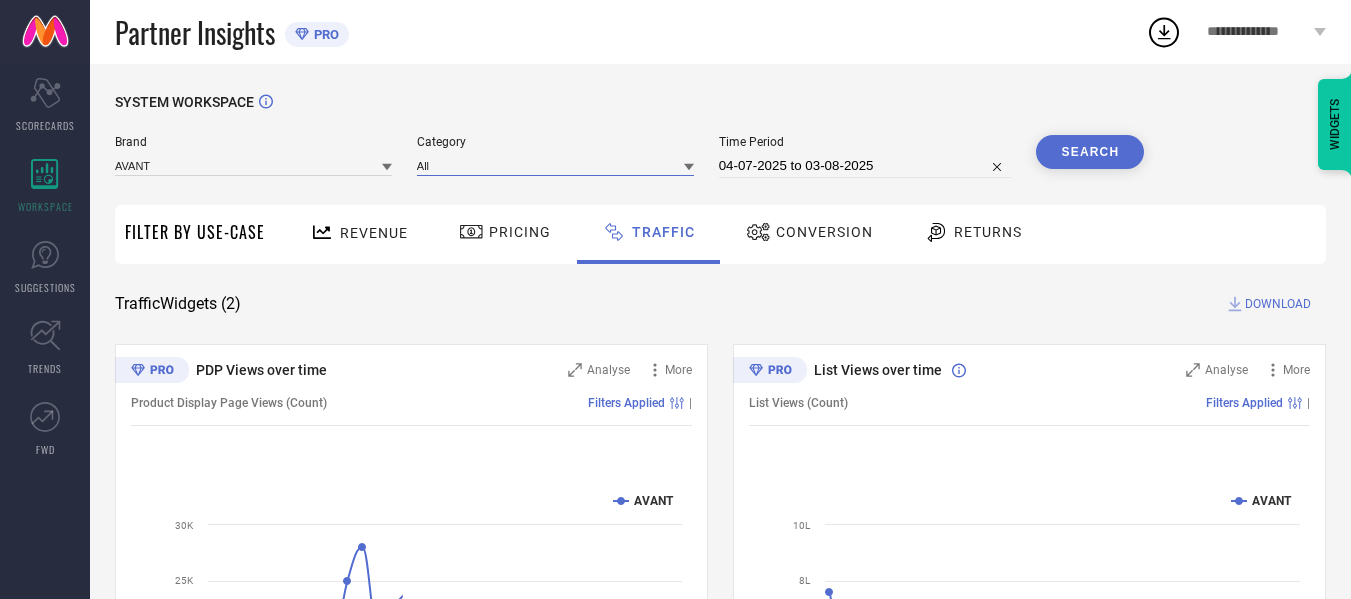 scroll, scrollTop: 0, scrollLeft: 0, axis: both 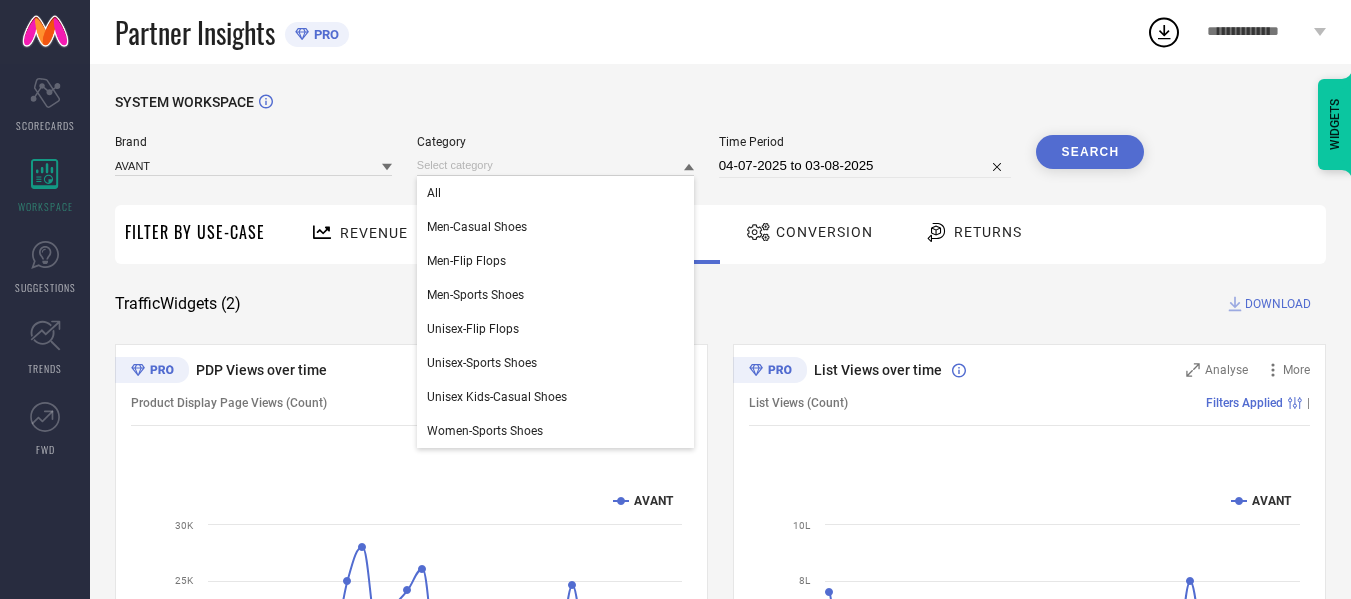 click on "Time Period [DATE] to [DATE]" at bounding box center (865, 156) 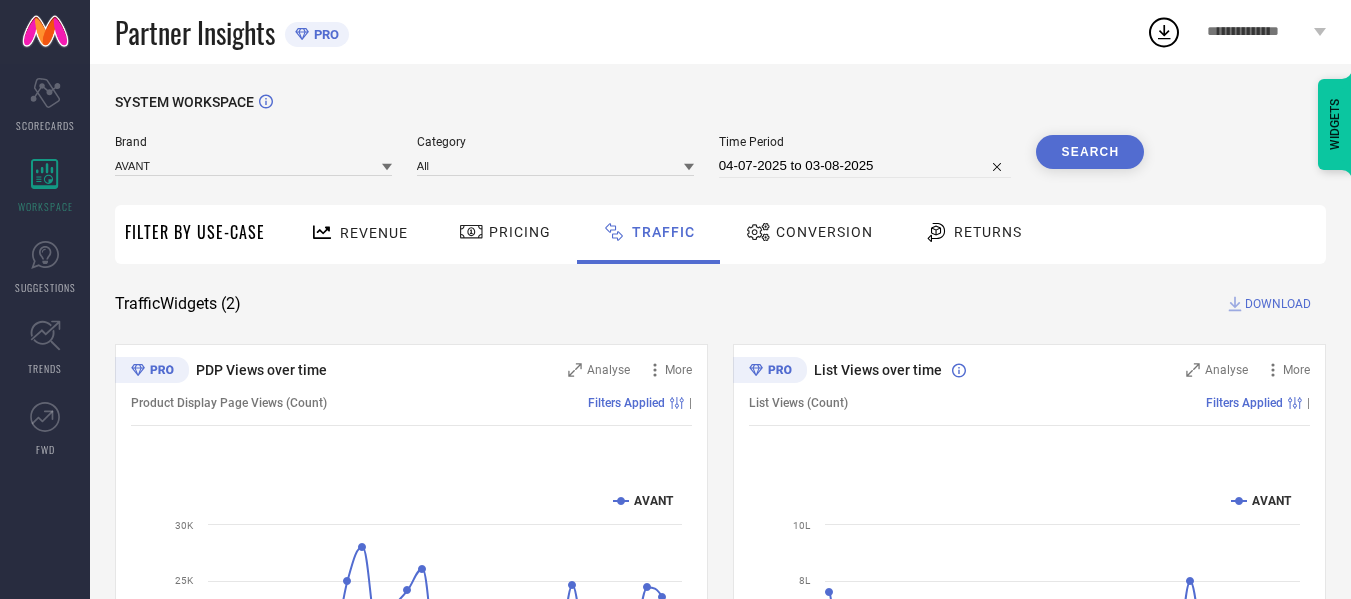 click on "04-07-2025 to 03-08-2025" at bounding box center [865, 166] 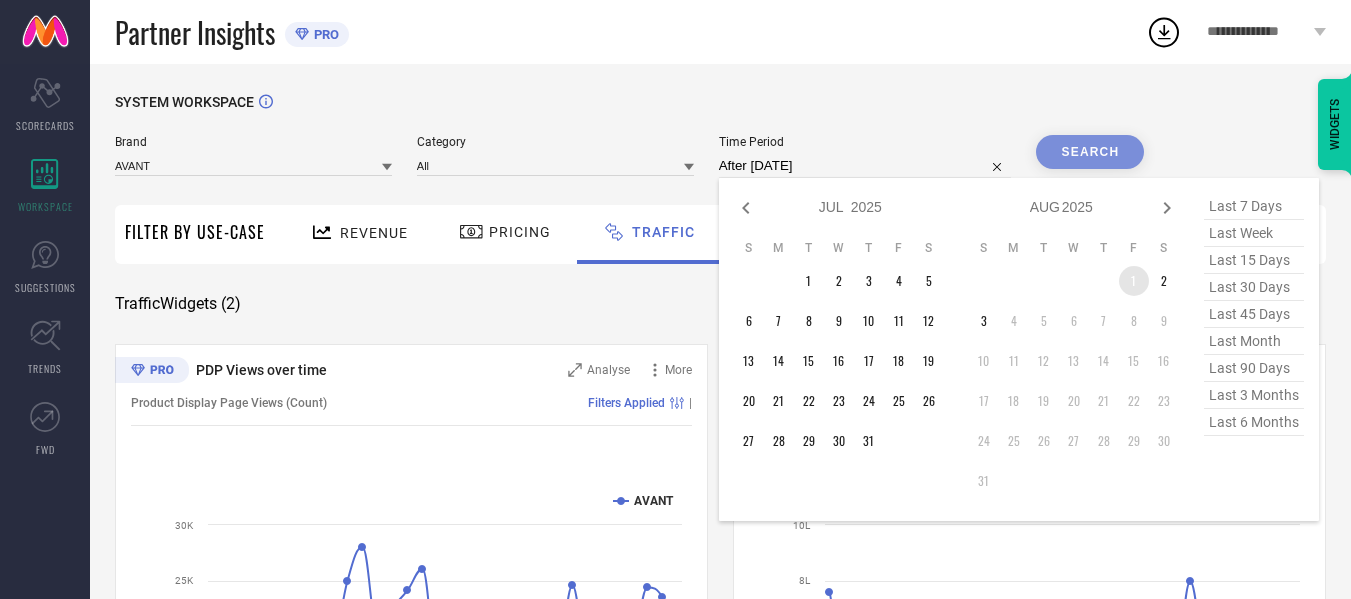 click on "1" at bounding box center (1134, 281) 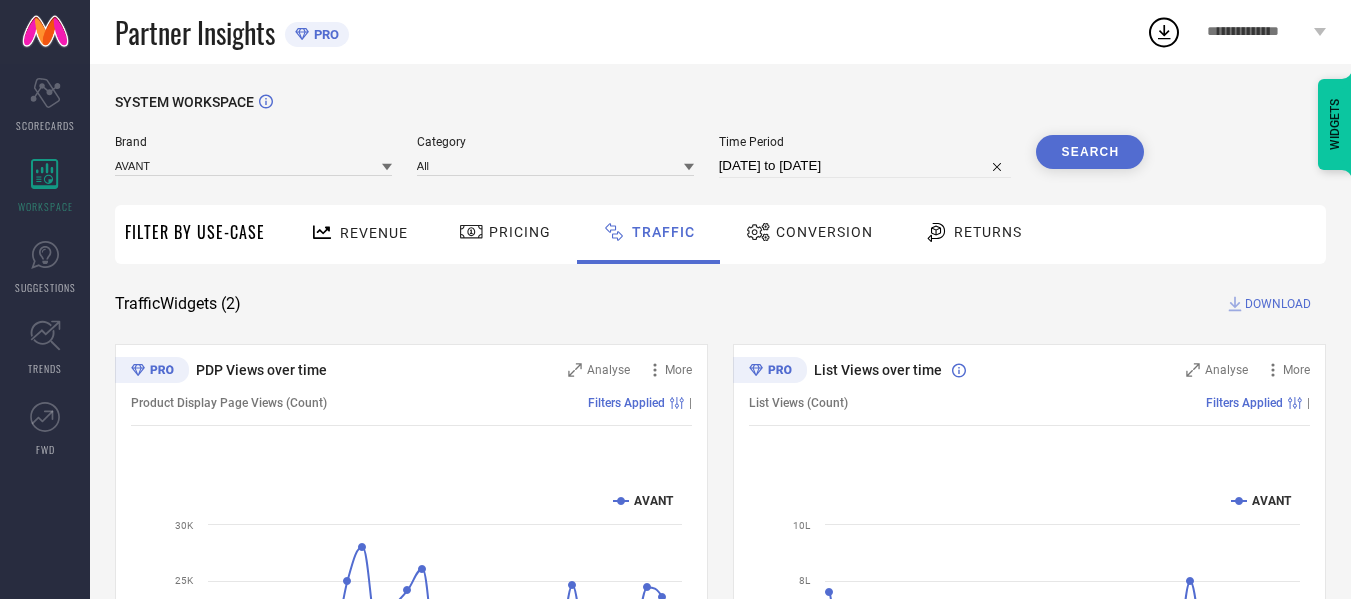 drag, startPoint x: 1093, startPoint y: 133, endPoint x: 1100, endPoint y: 142, distance: 11.401754 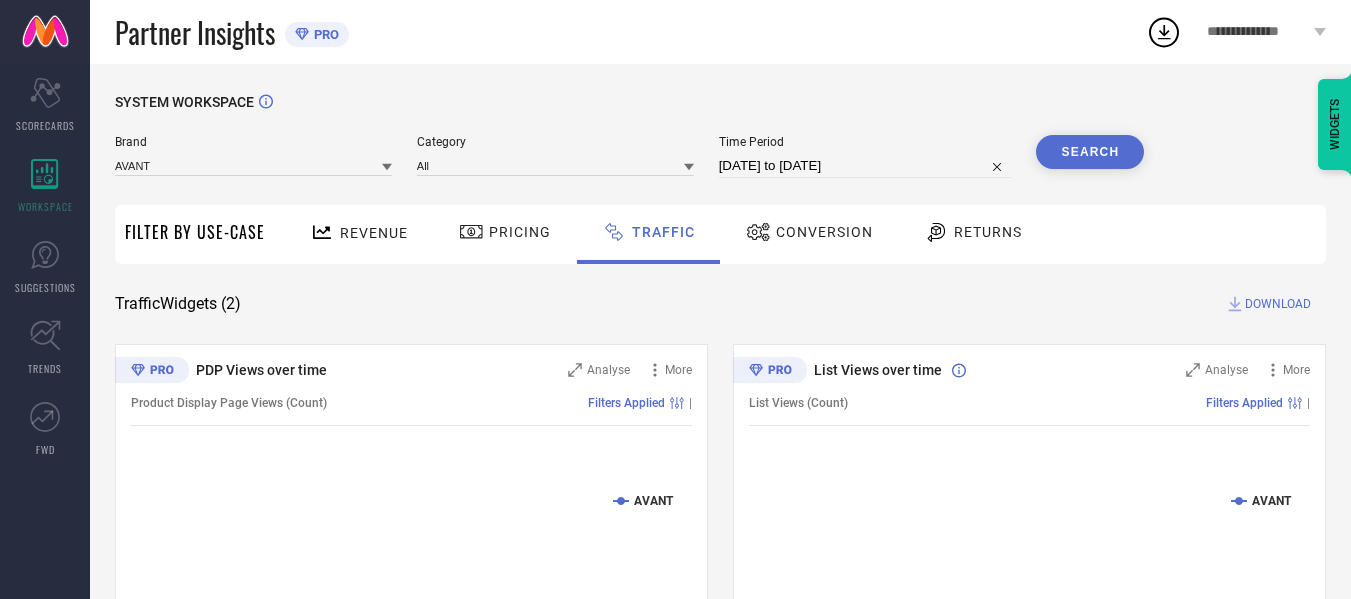 click on "DOWNLOAD" at bounding box center (1278, 304) 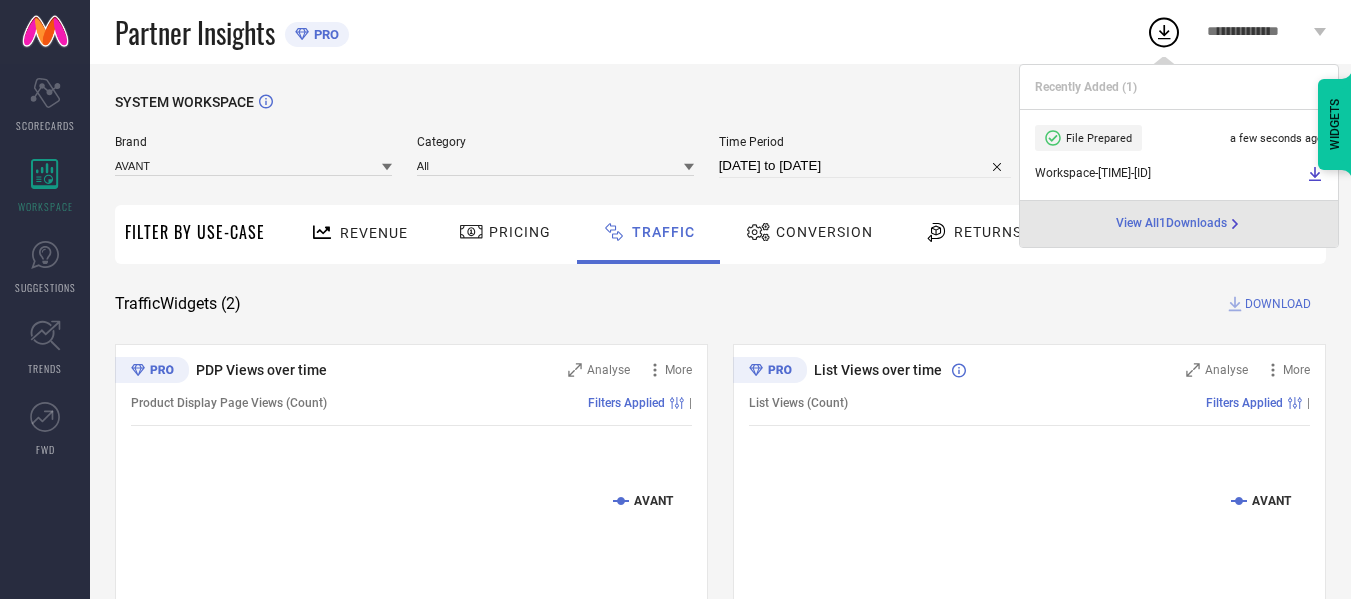 select on "7" 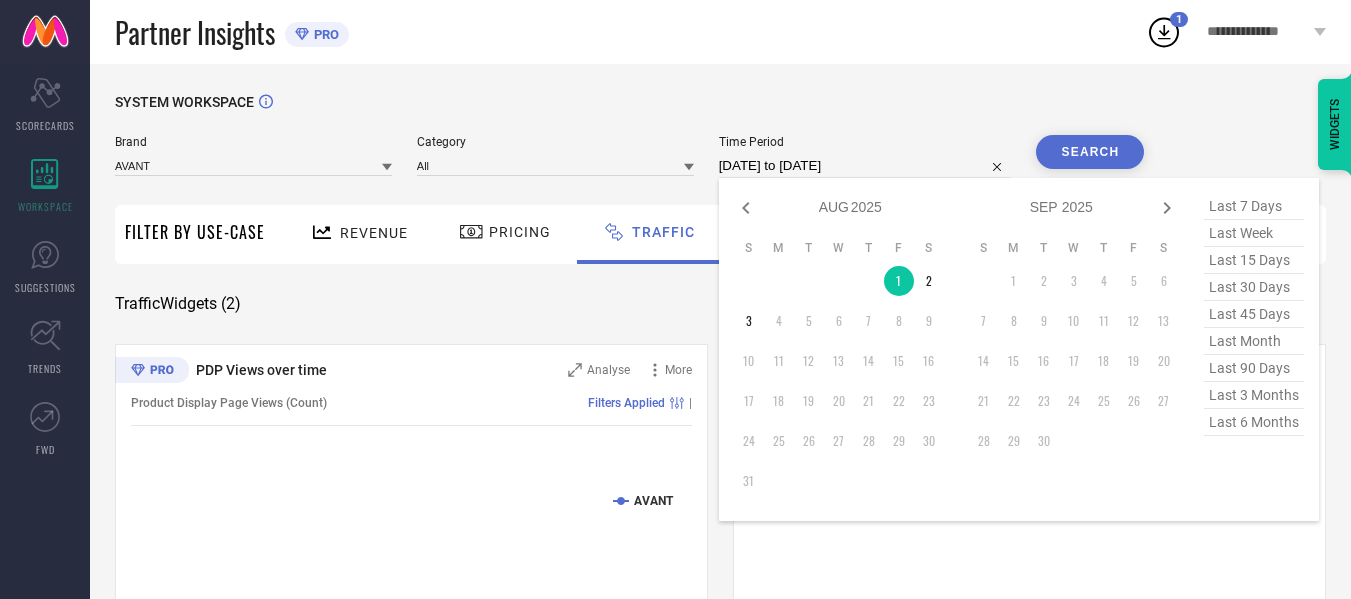 click on "[DATE] to [DATE]" at bounding box center (865, 166) 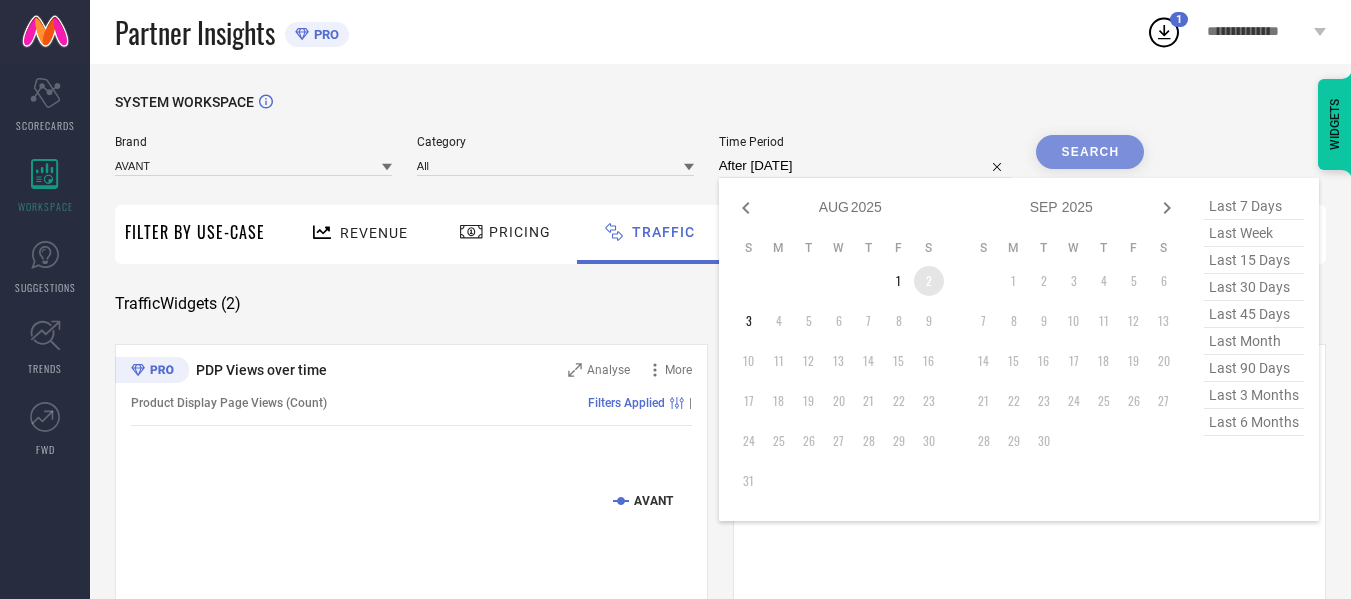 click on "2" at bounding box center (929, 281) 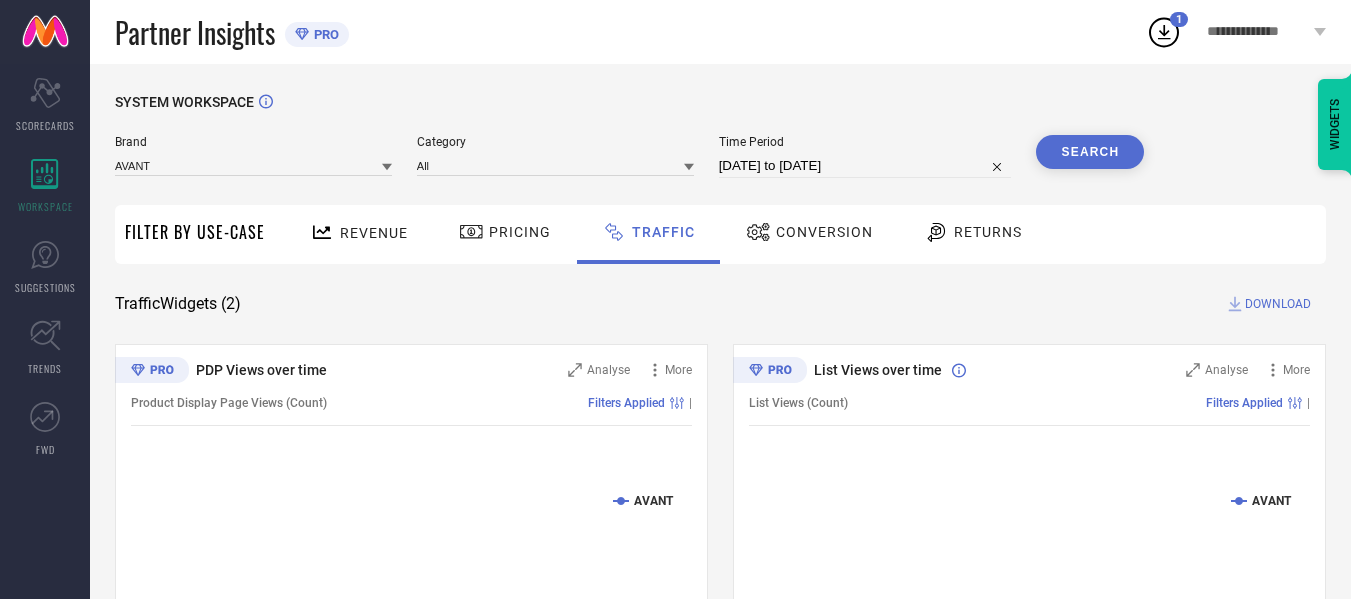 click on "Search" at bounding box center [1090, 152] 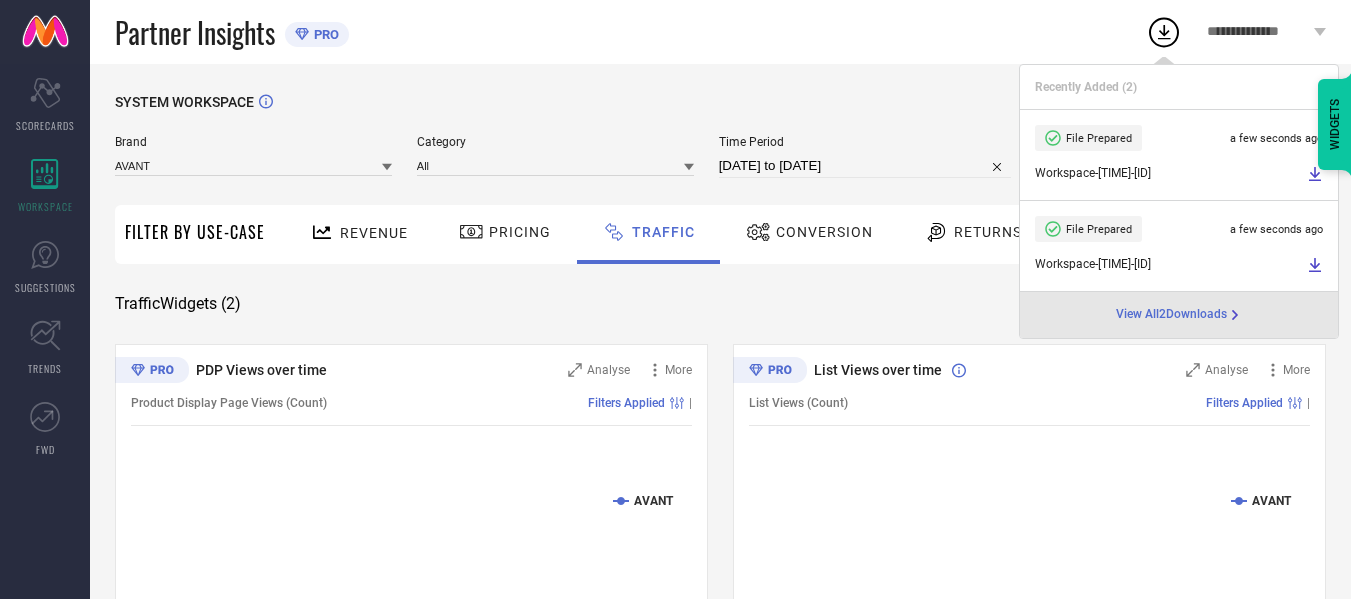 click on "[DATE] to [DATE]" at bounding box center (865, 166) 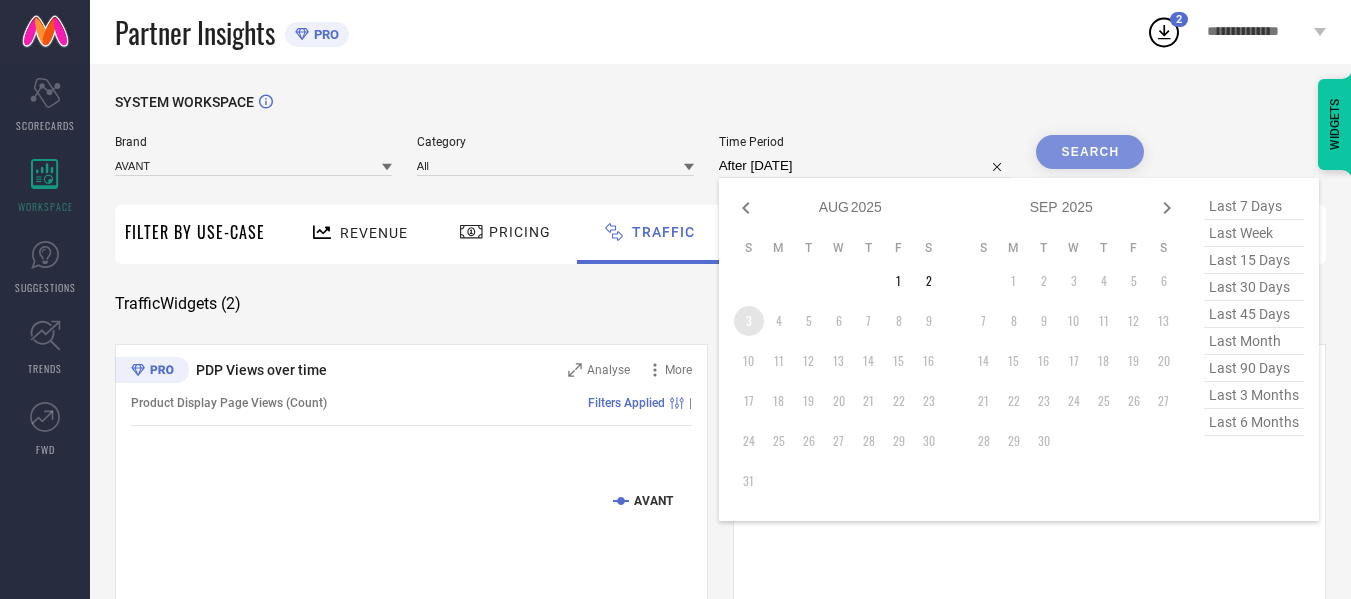 click on "3" at bounding box center (749, 321) 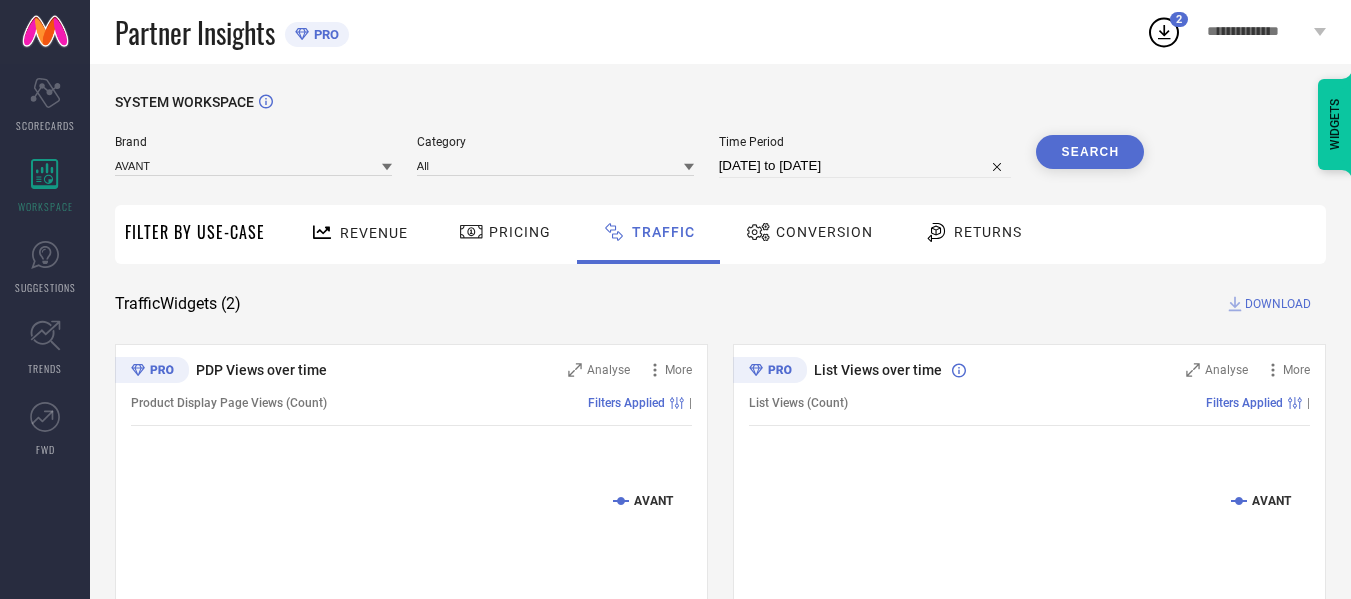 click on "Search" at bounding box center [1090, 152] 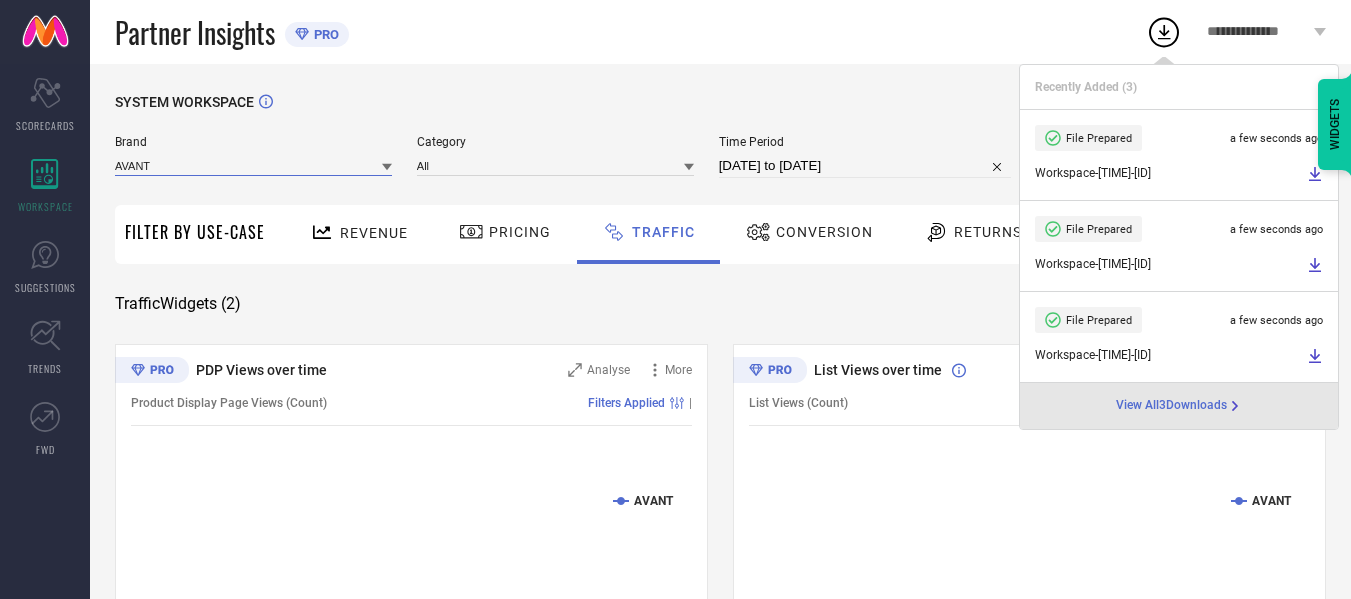 click at bounding box center (253, 165) 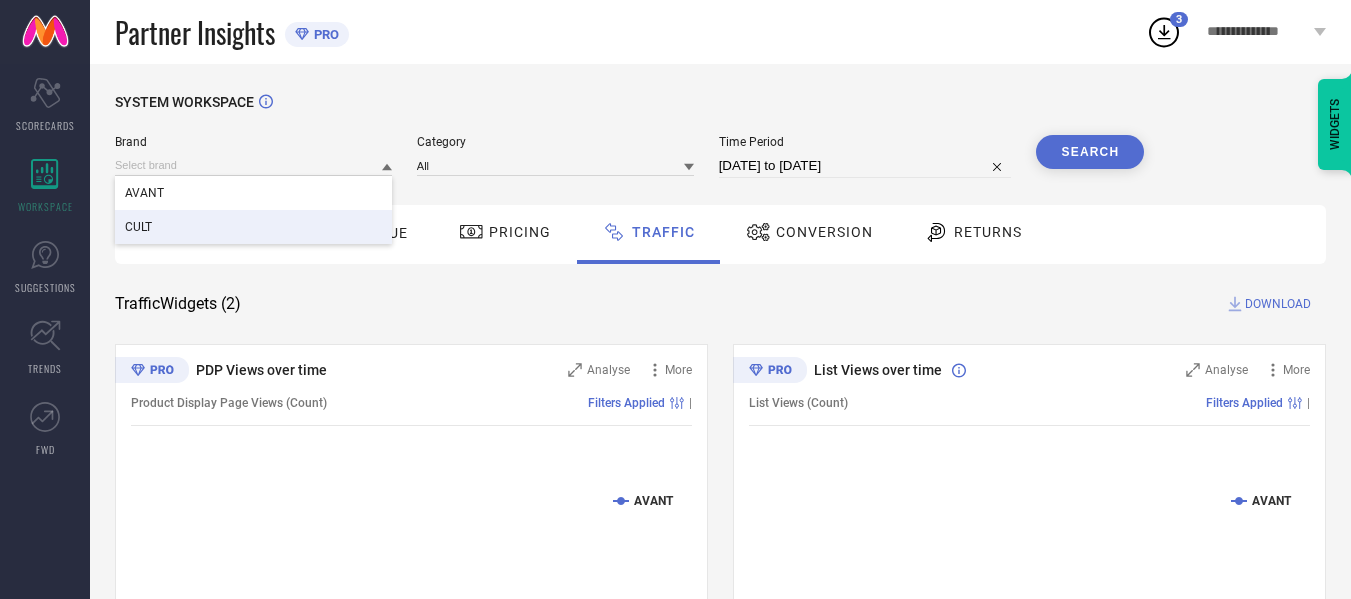 click on "CULT" at bounding box center [253, 227] 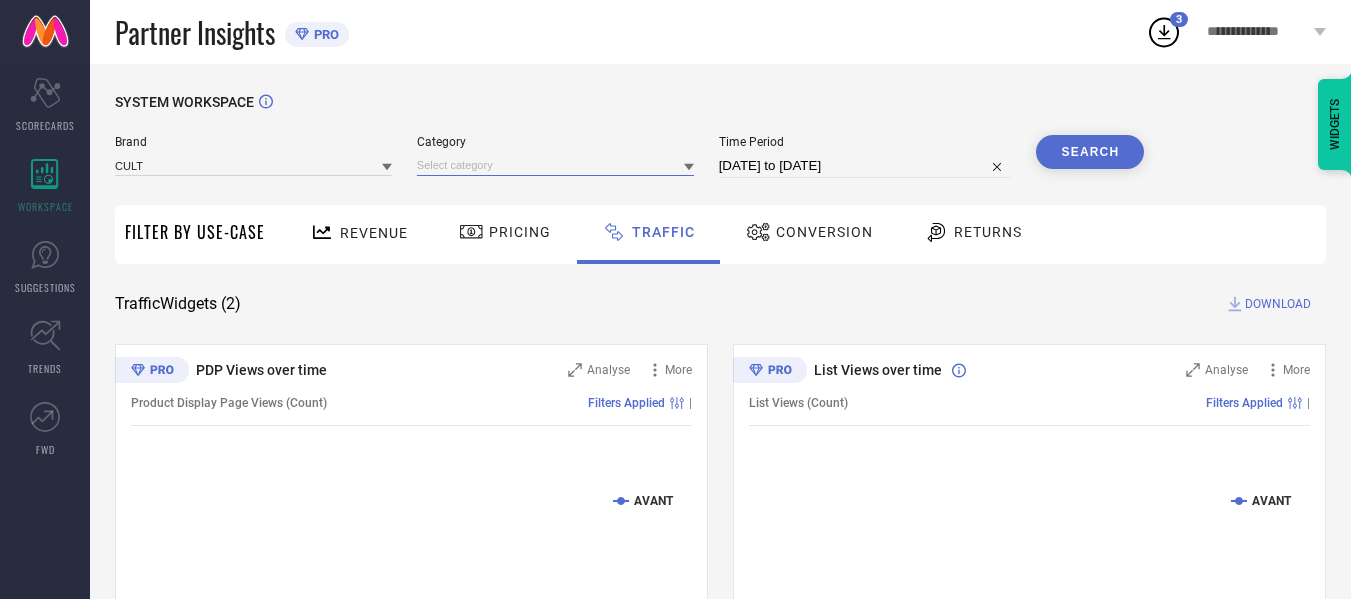 click at bounding box center (555, 165) 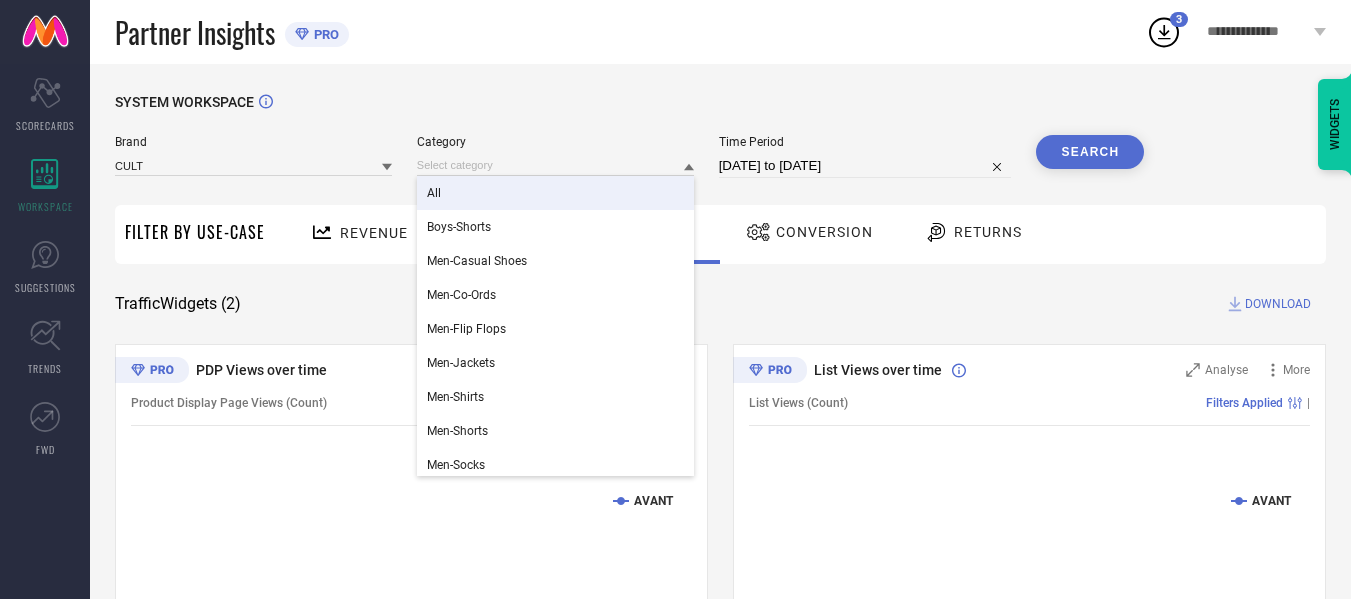 click on "All" at bounding box center [555, 193] 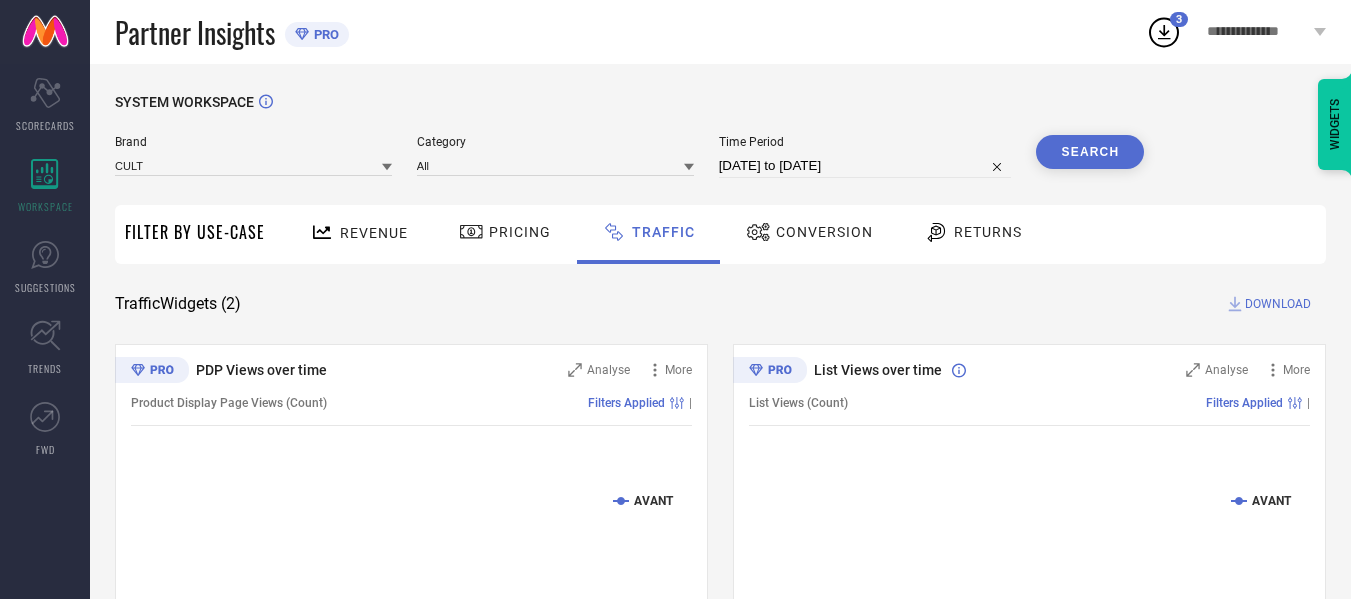 click on "[DATE] to [DATE]" at bounding box center (865, 166) 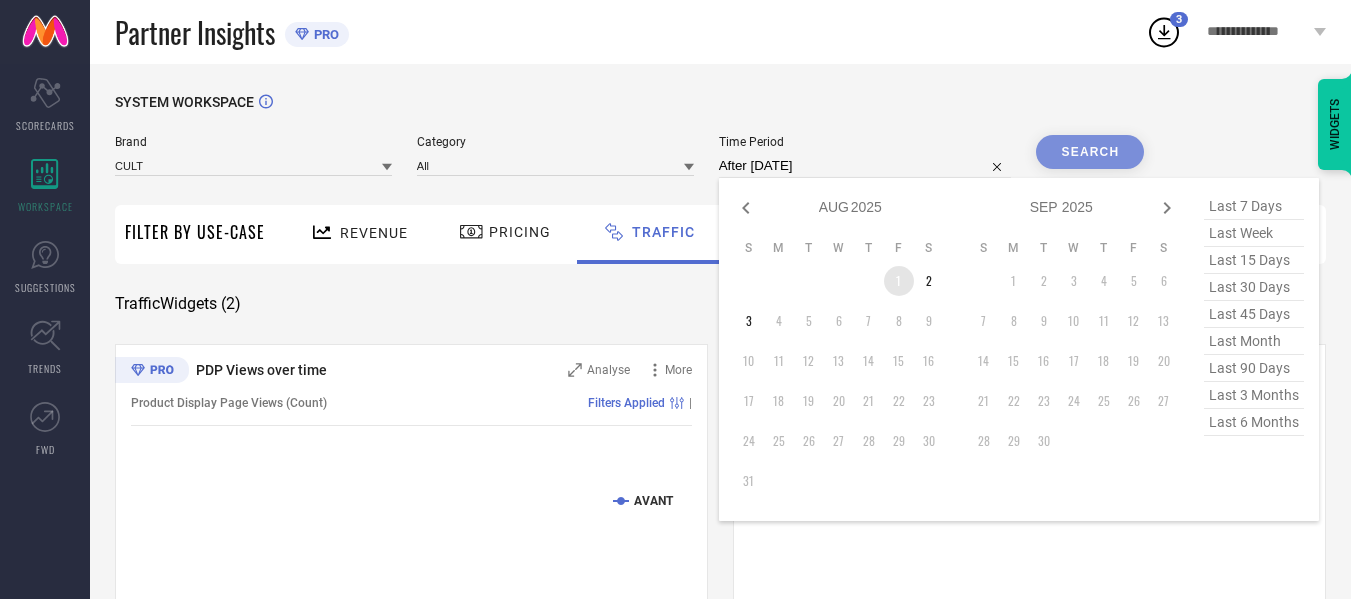 click on "1" at bounding box center [899, 281] 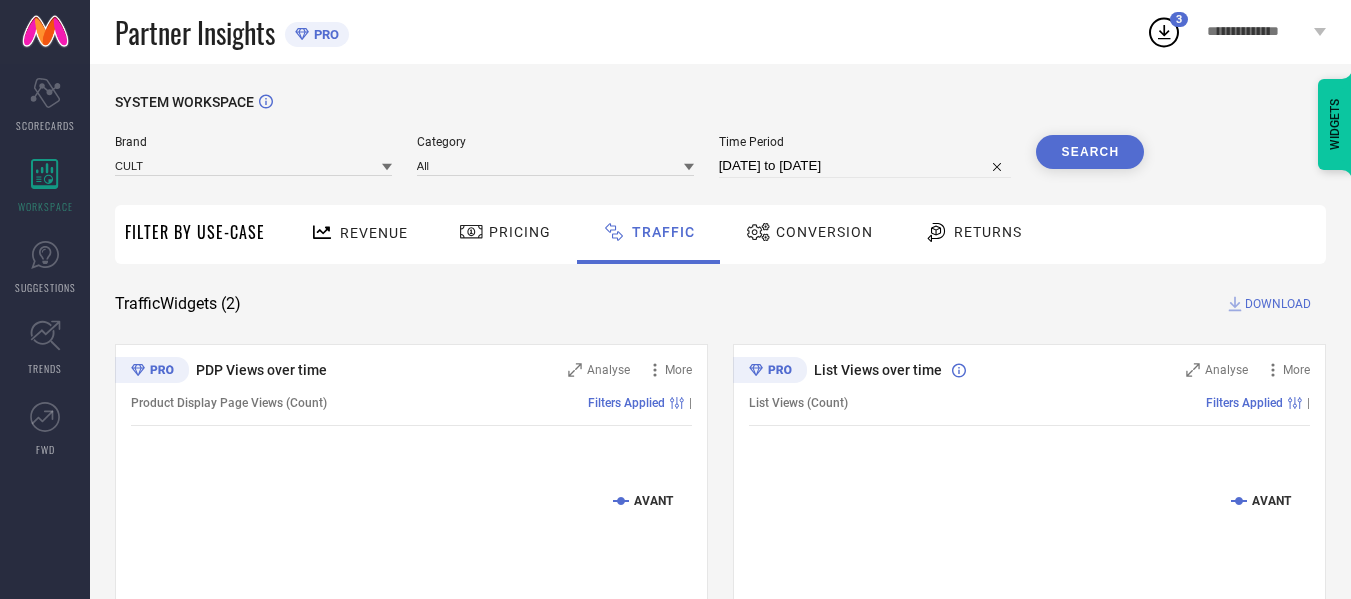 click on "Search" at bounding box center [1090, 156] 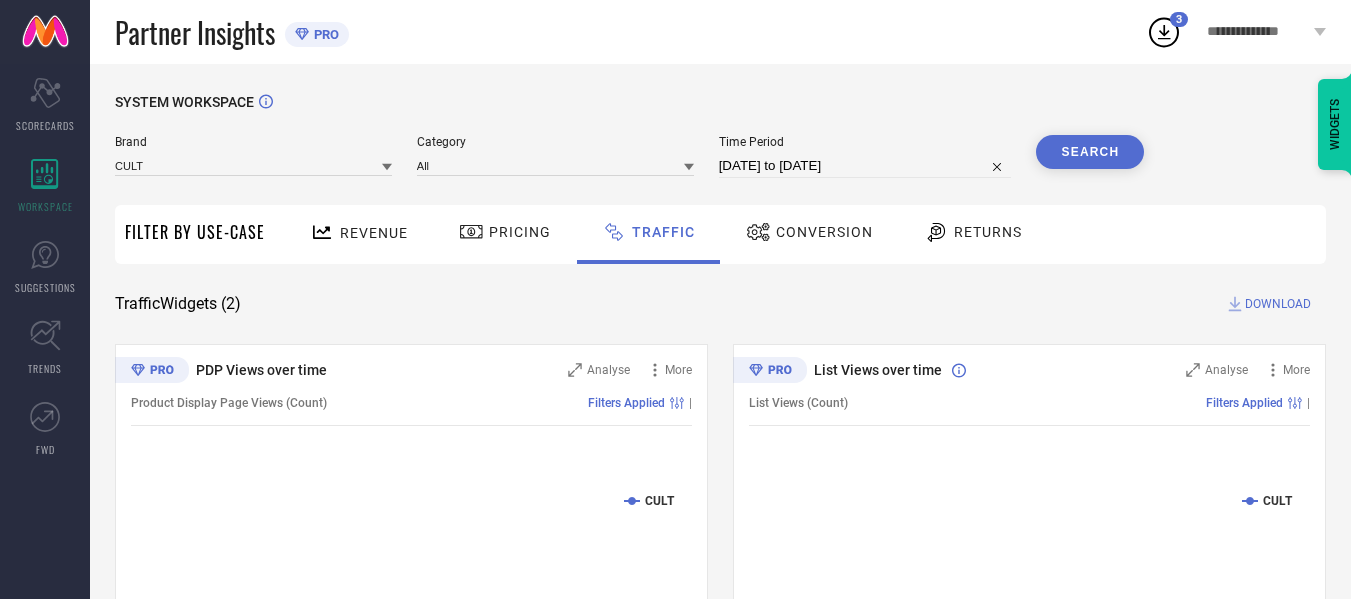 click on "DOWNLOAD" at bounding box center (1278, 304) 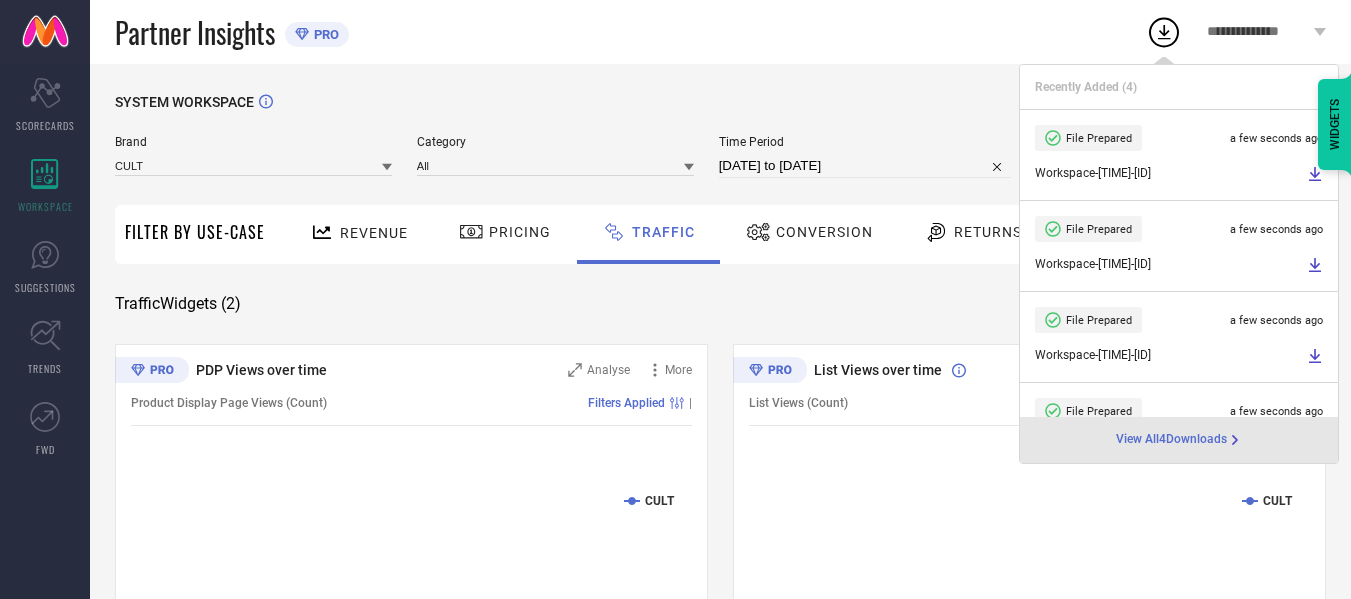 select on "7" 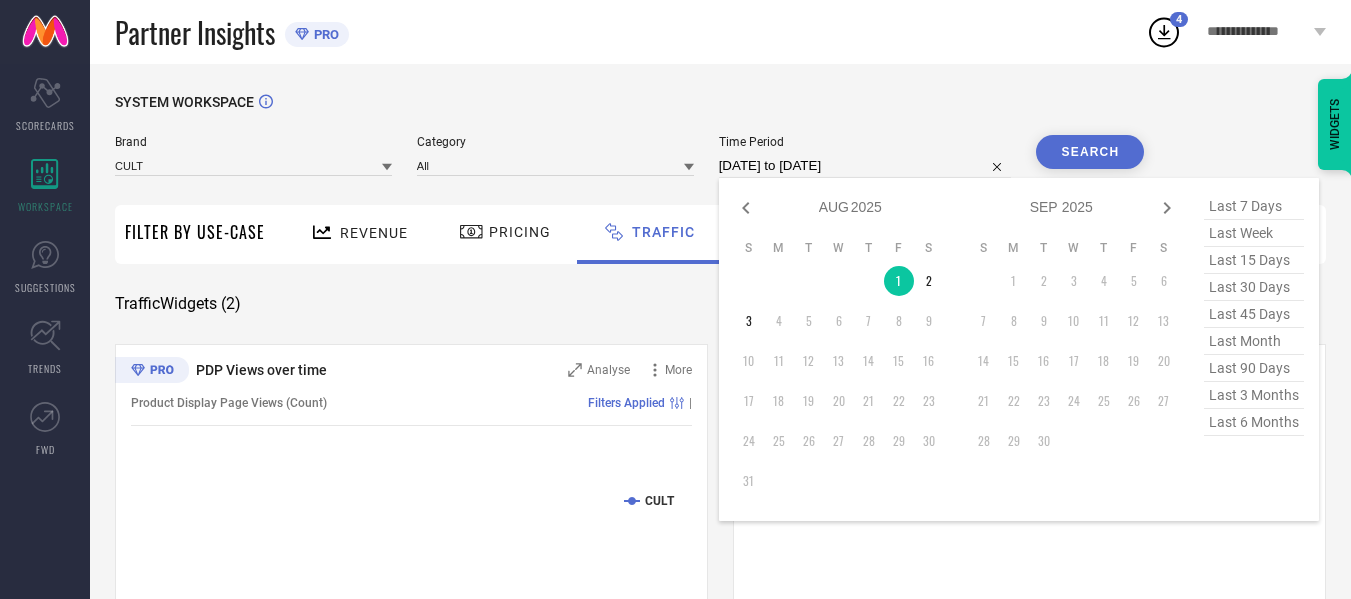 click on "[DATE] to [DATE]" at bounding box center [865, 166] 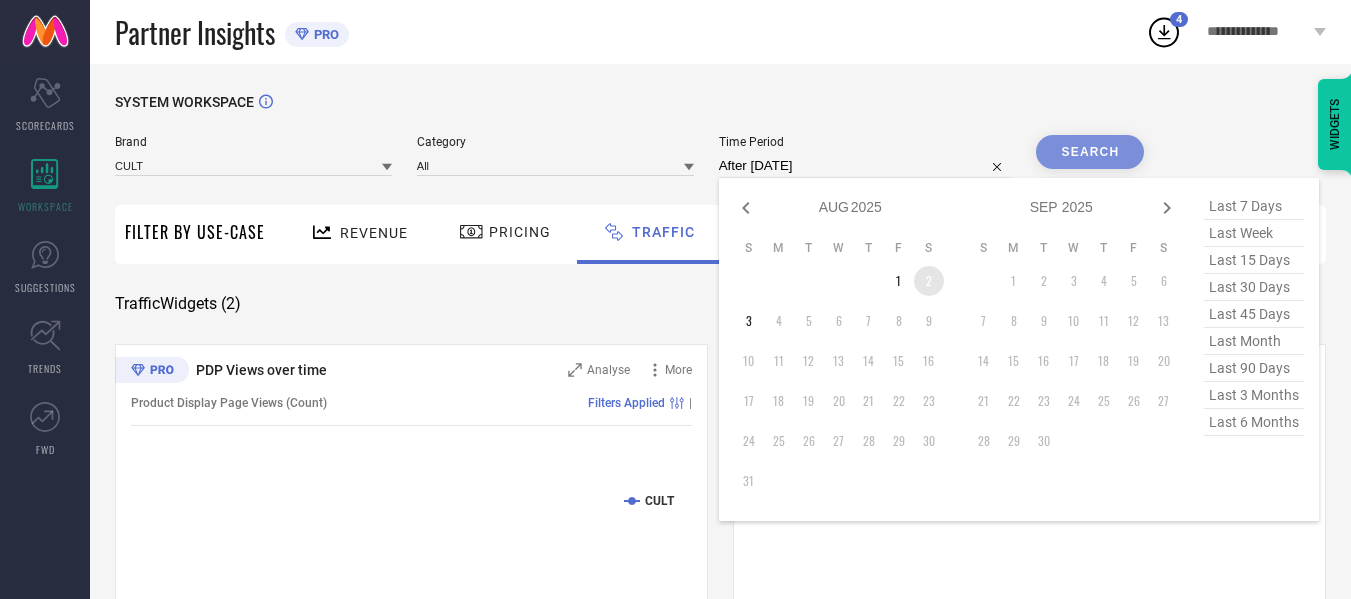 click on "2" at bounding box center [929, 281] 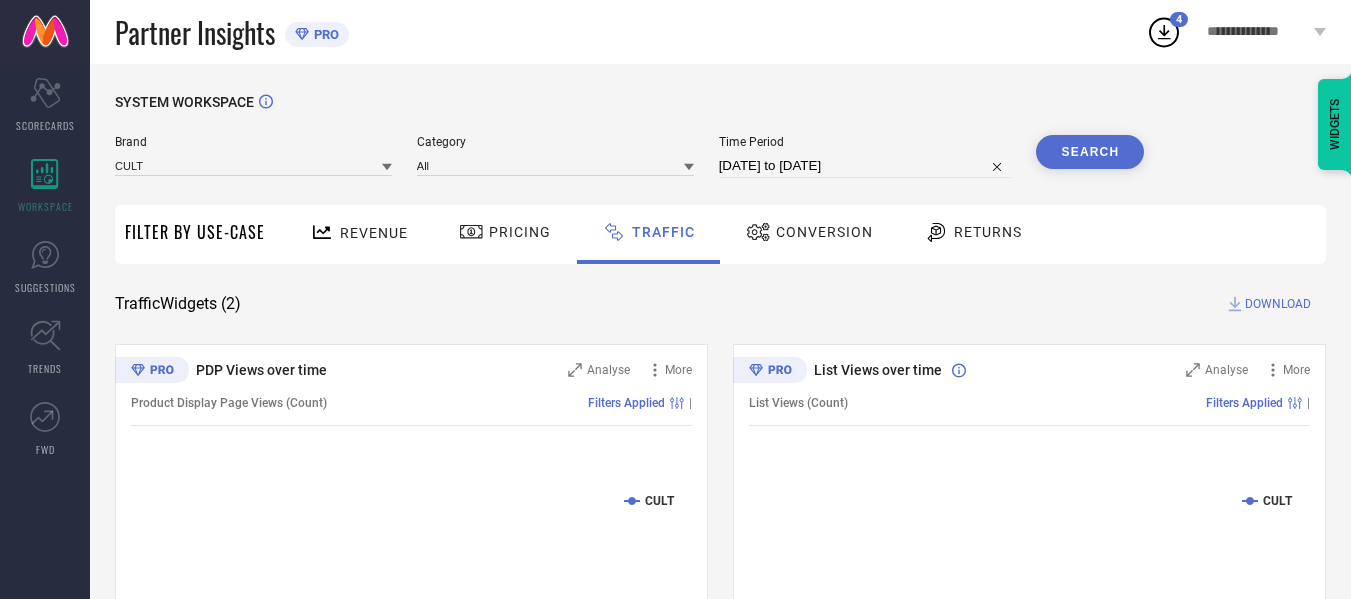 click on "Search" at bounding box center [1090, 152] 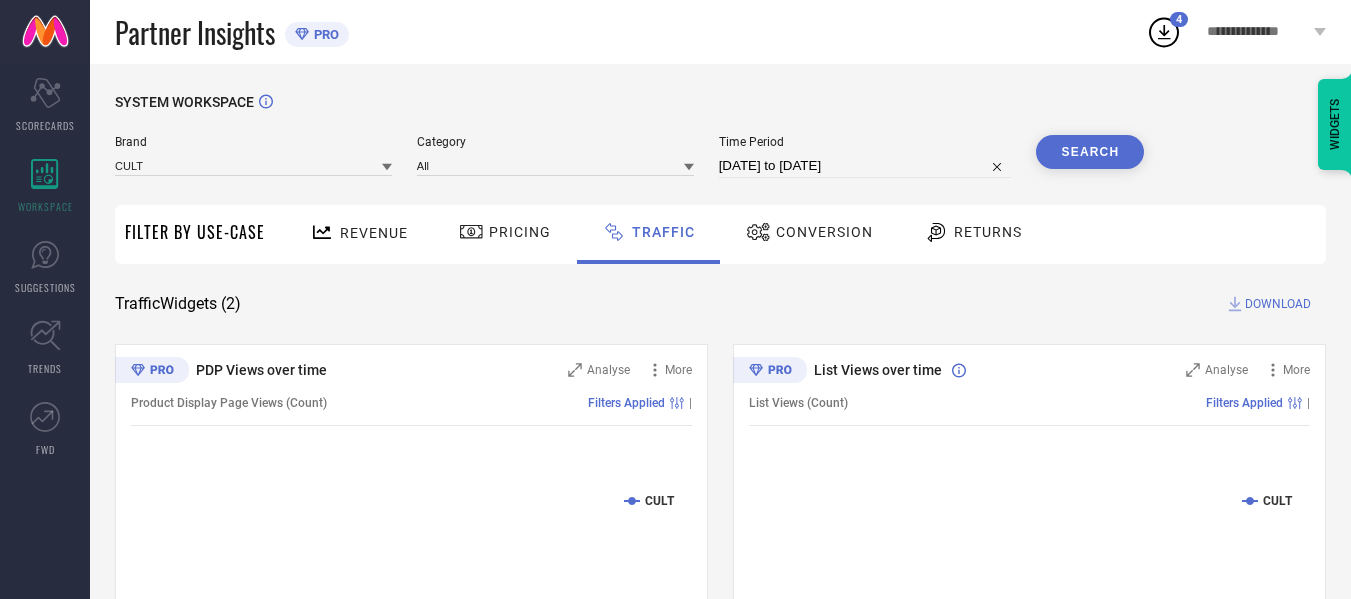 click on "DOWNLOAD" at bounding box center [1278, 304] 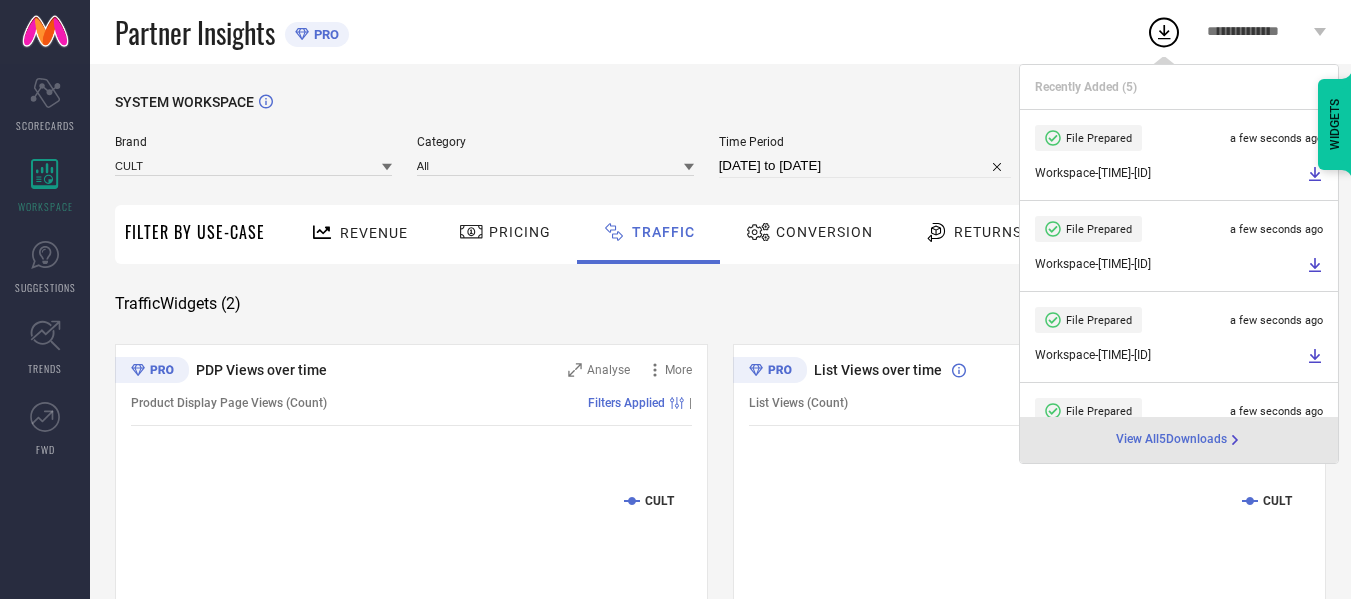 click on "[DATE] to [DATE]" at bounding box center (865, 166) 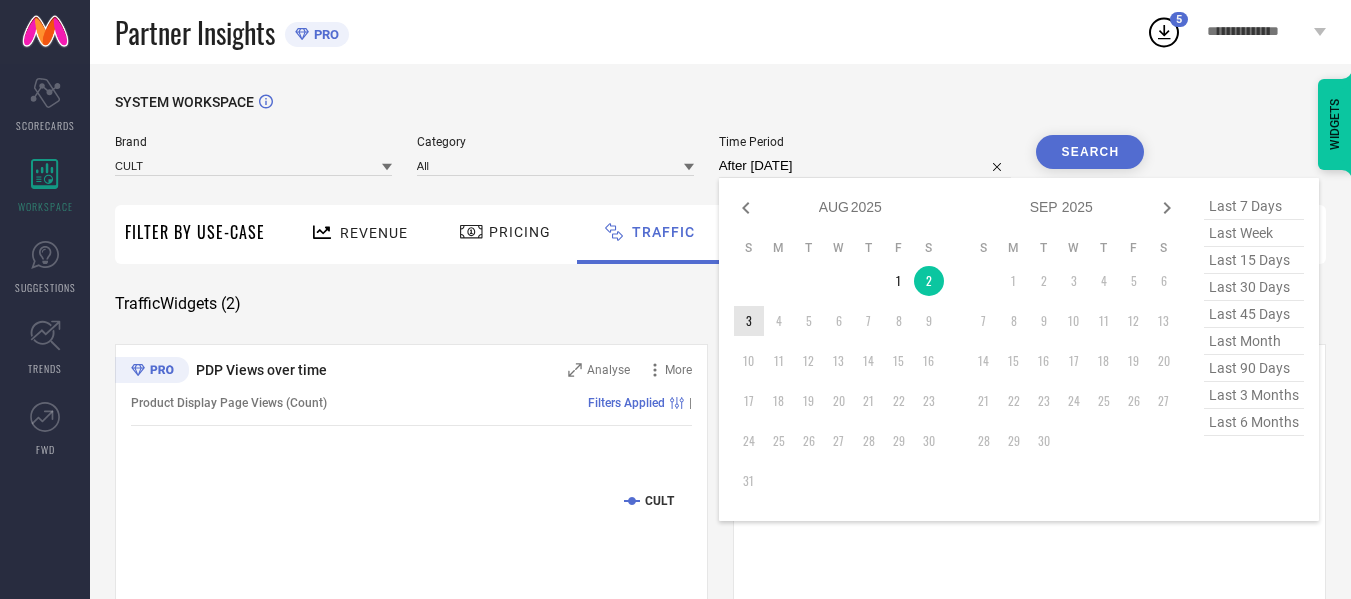 click on "3" at bounding box center (749, 321) 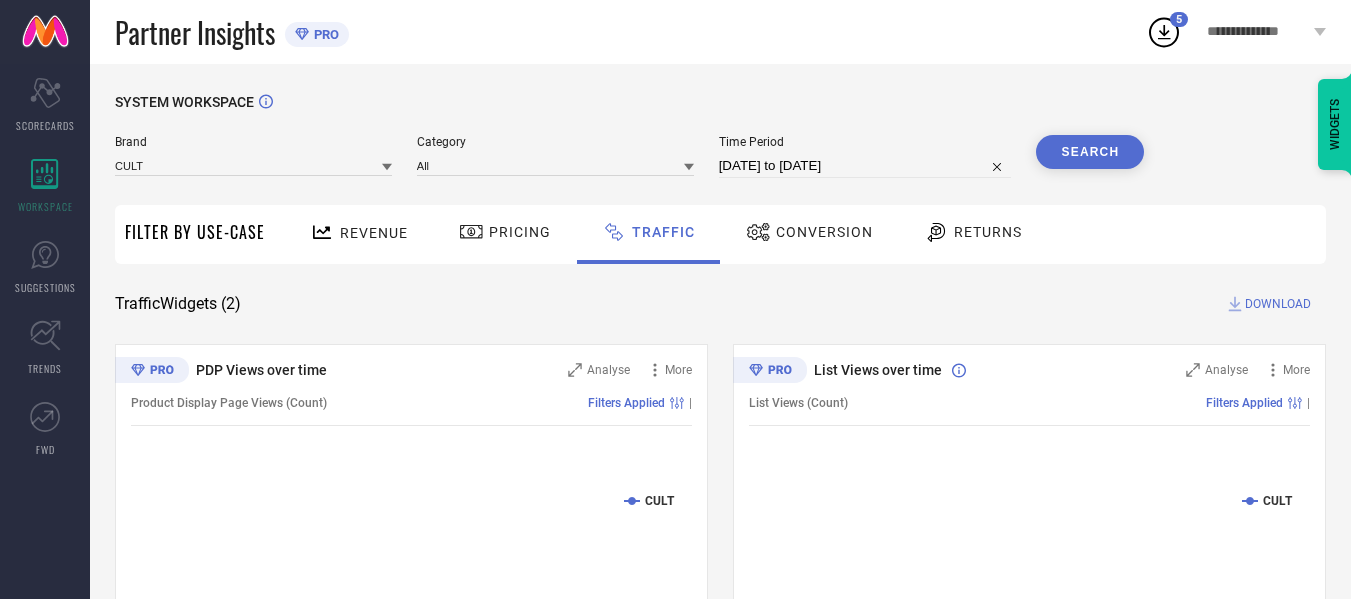 click on "Search" at bounding box center [1090, 152] 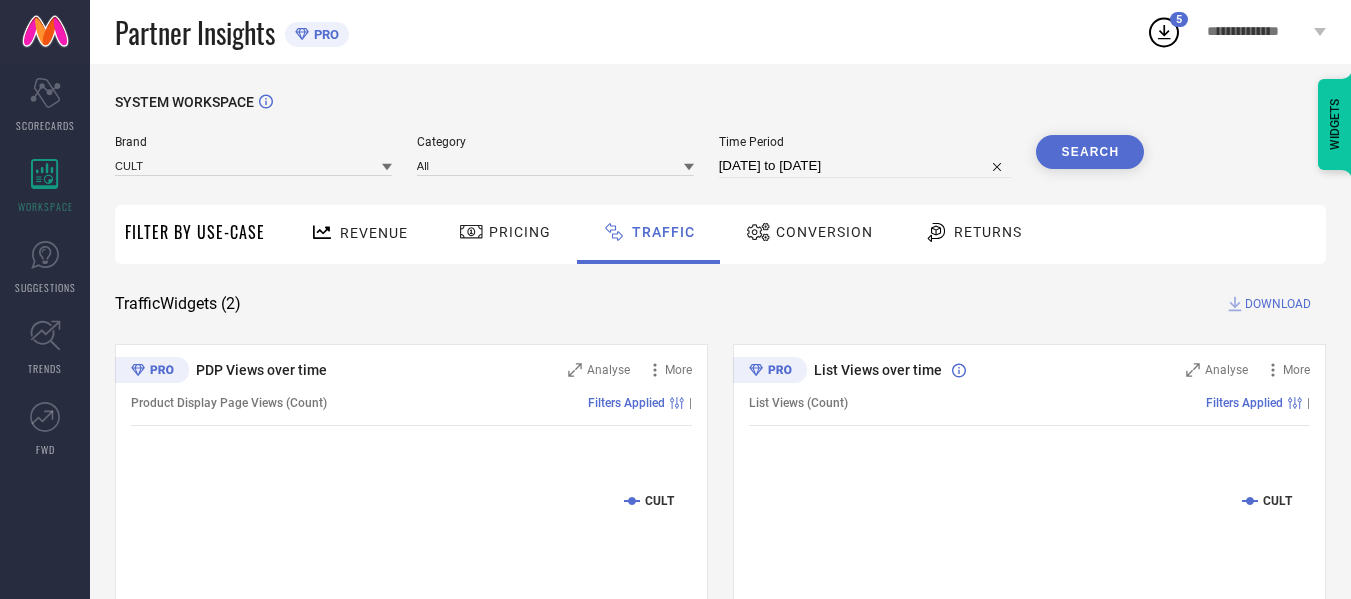 click on "DOWNLOAD" at bounding box center (1278, 304) 